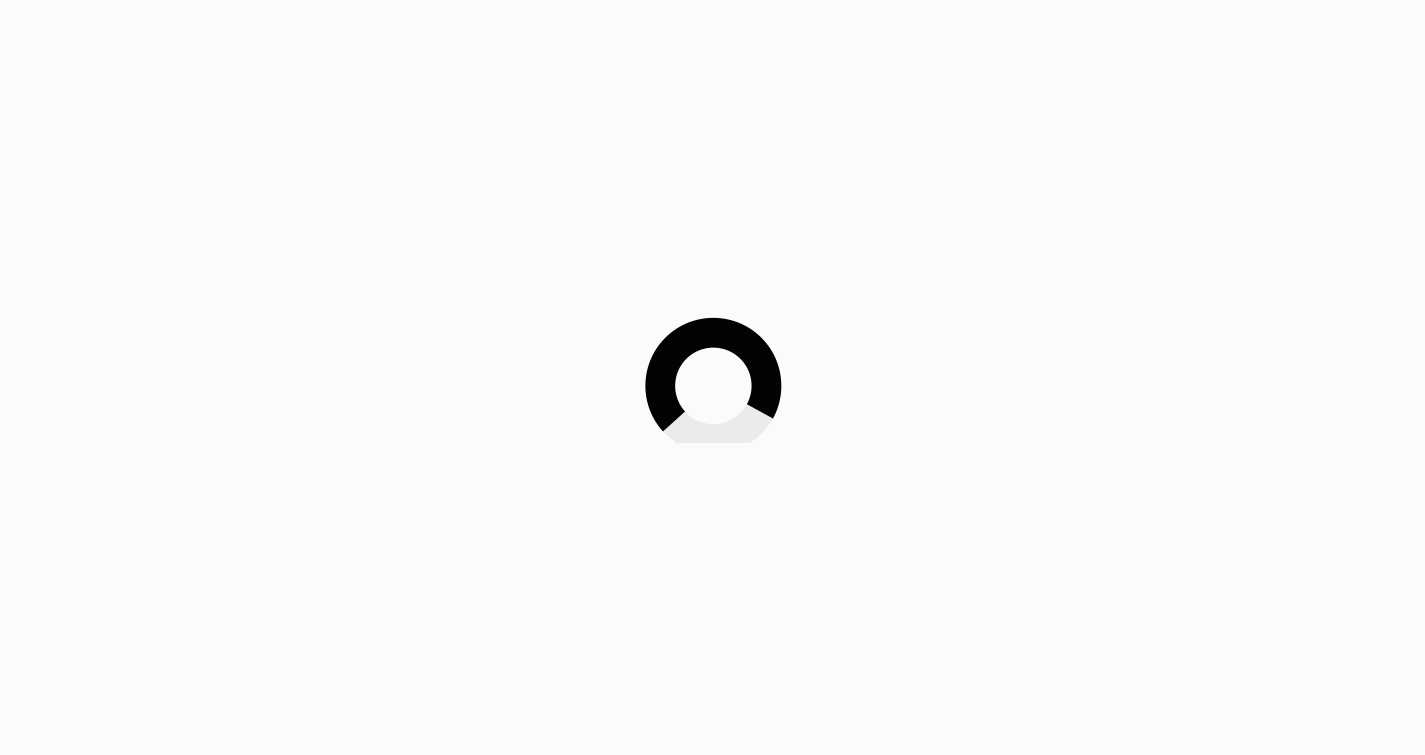 scroll, scrollTop: 0, scrollLeft: 0, axis: both 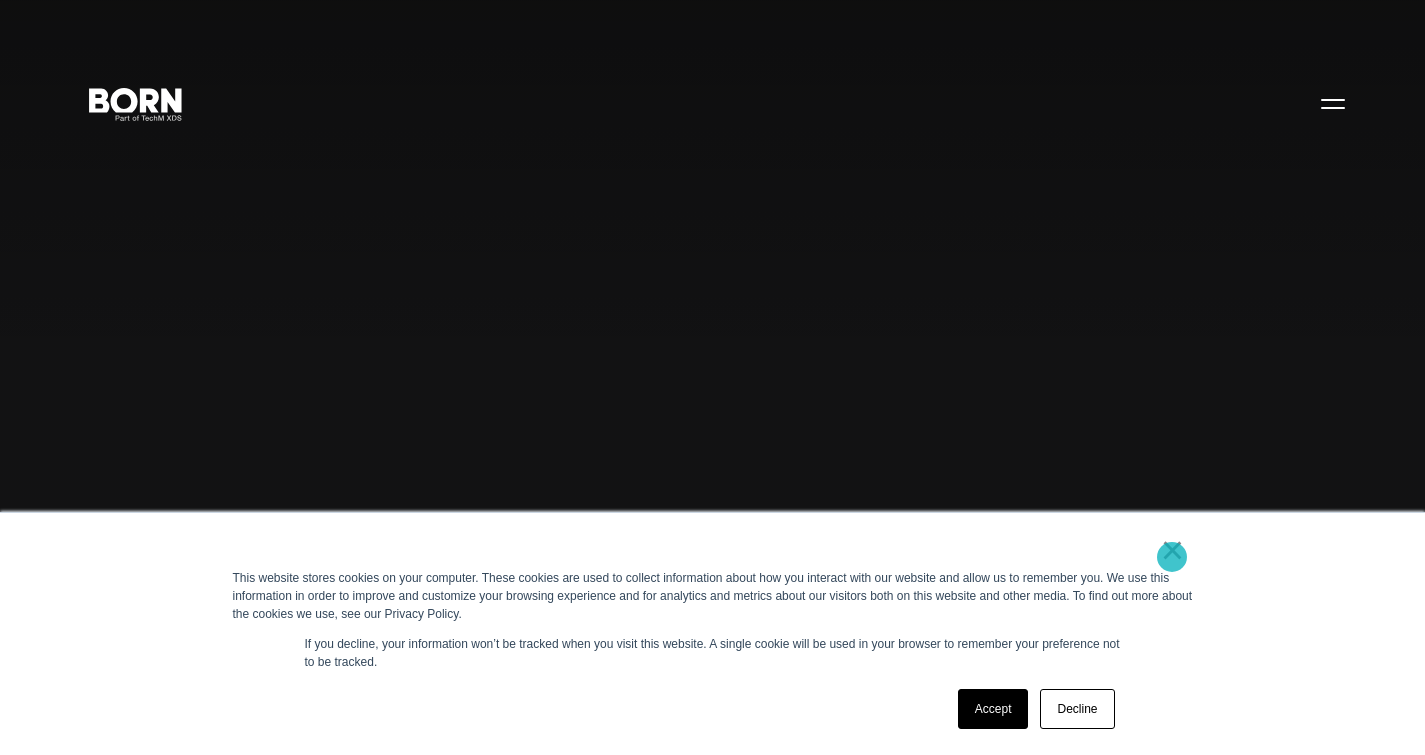 click on "×" at bounding box center [1173, 550] 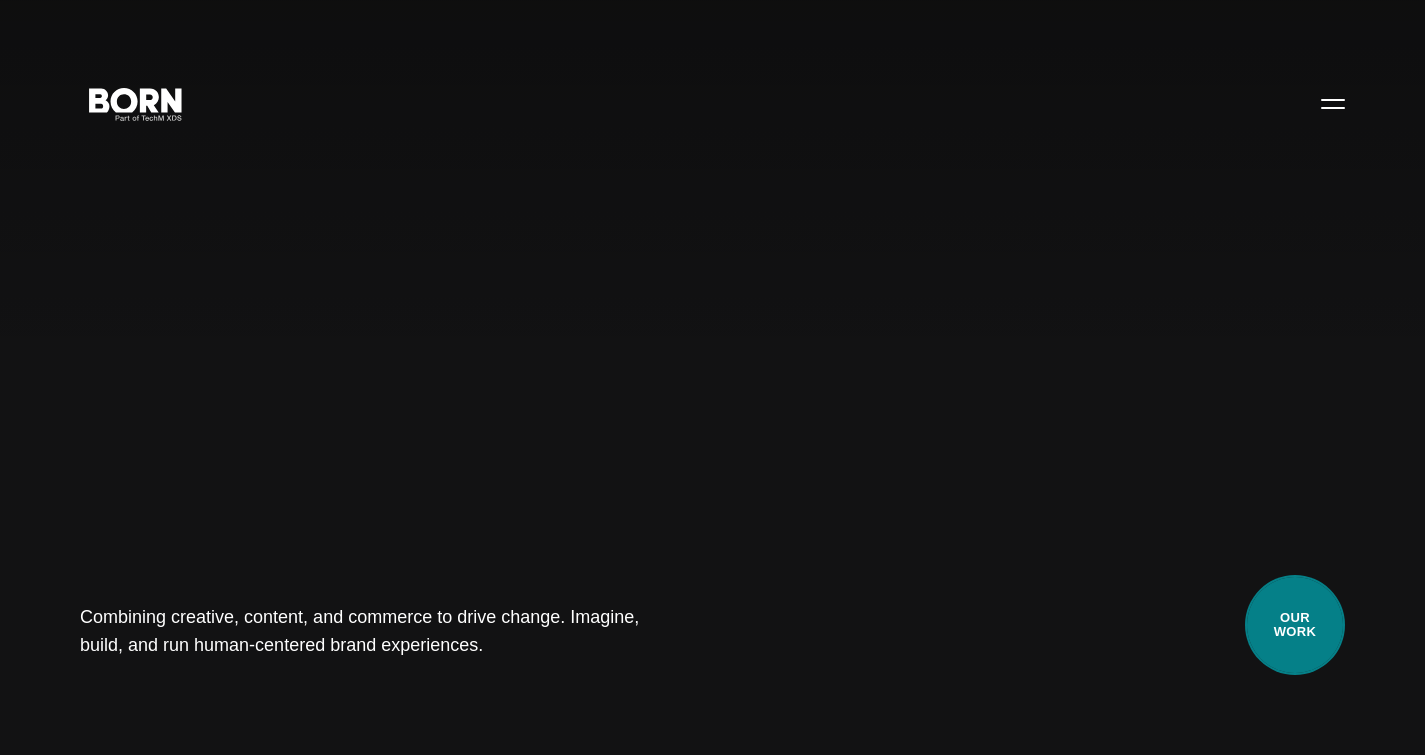 click on "Our Work" at bounding box center [1295, 625] 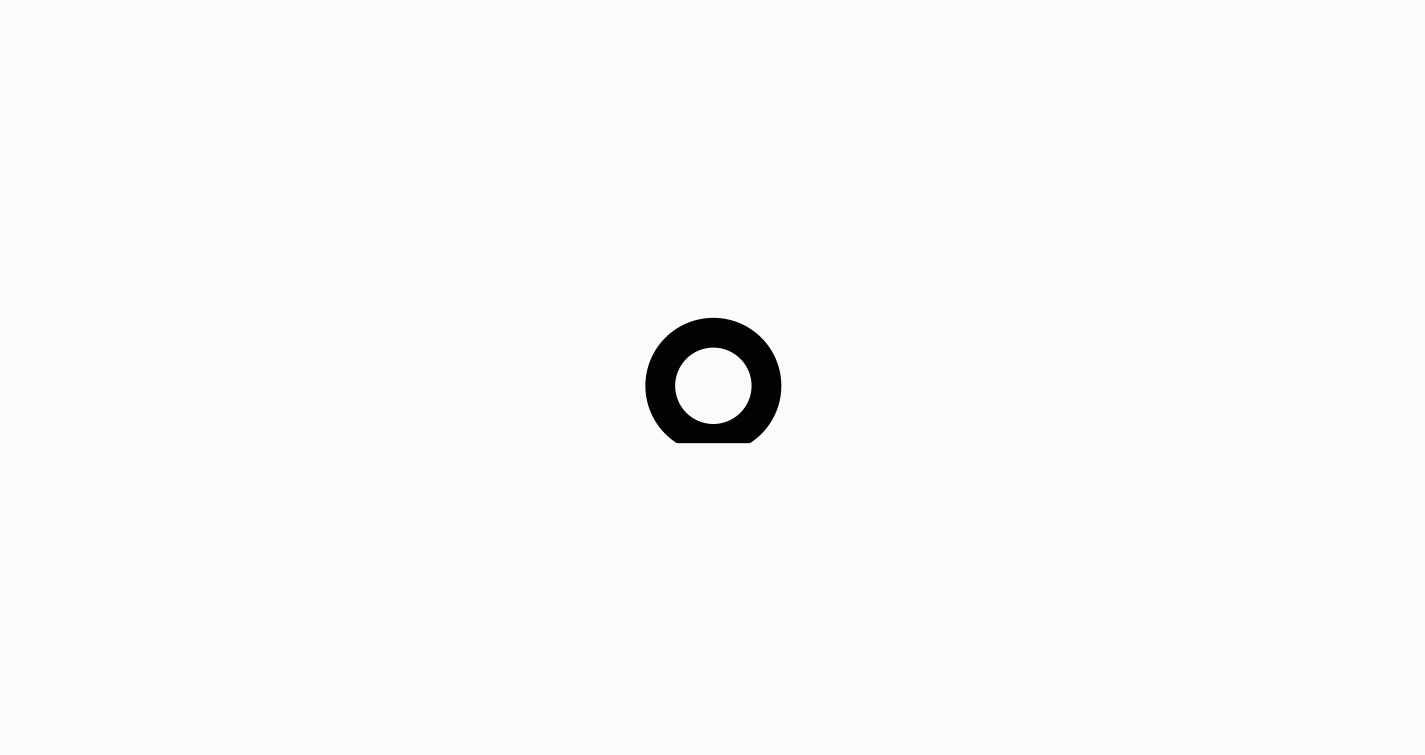 scroll, scrollTop: 0, scrollLeft: 0, axis: both 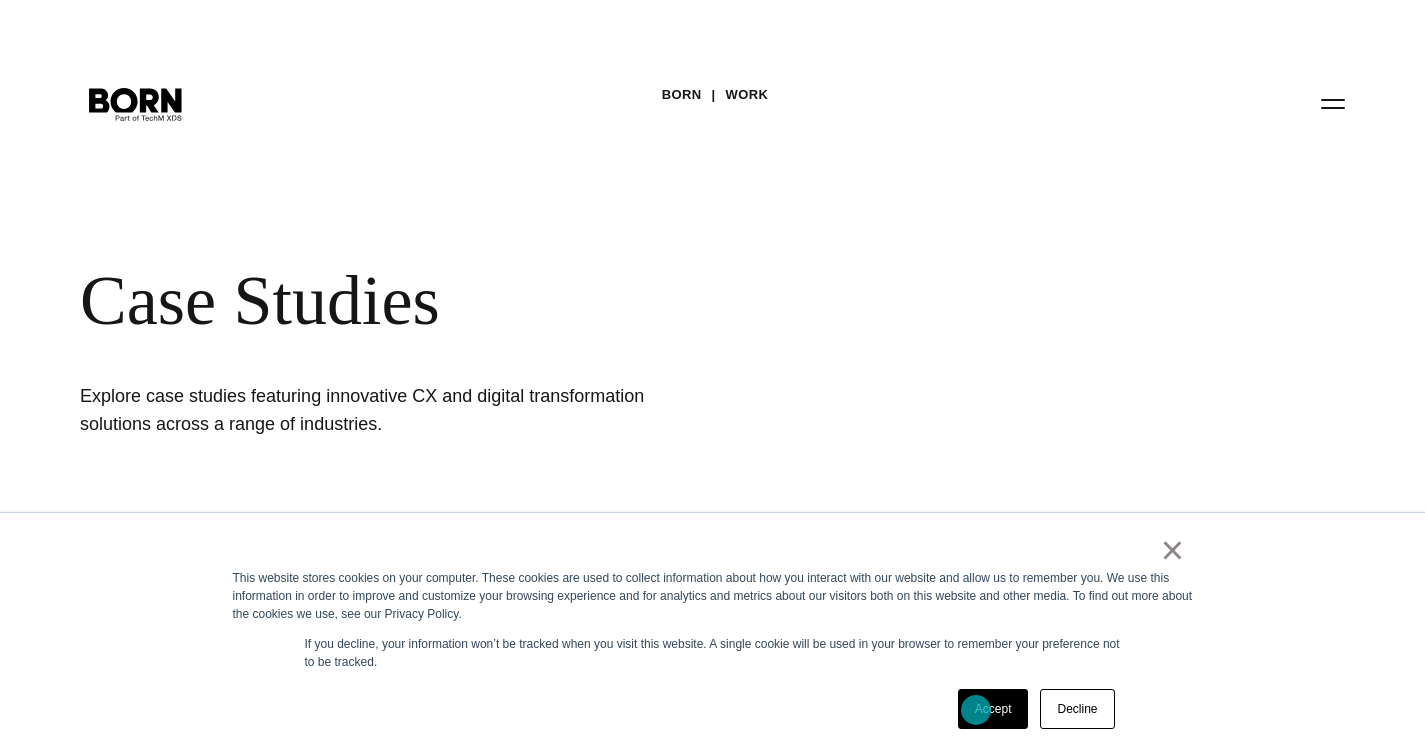 click on "Accept" at bounding box center (993, 709) 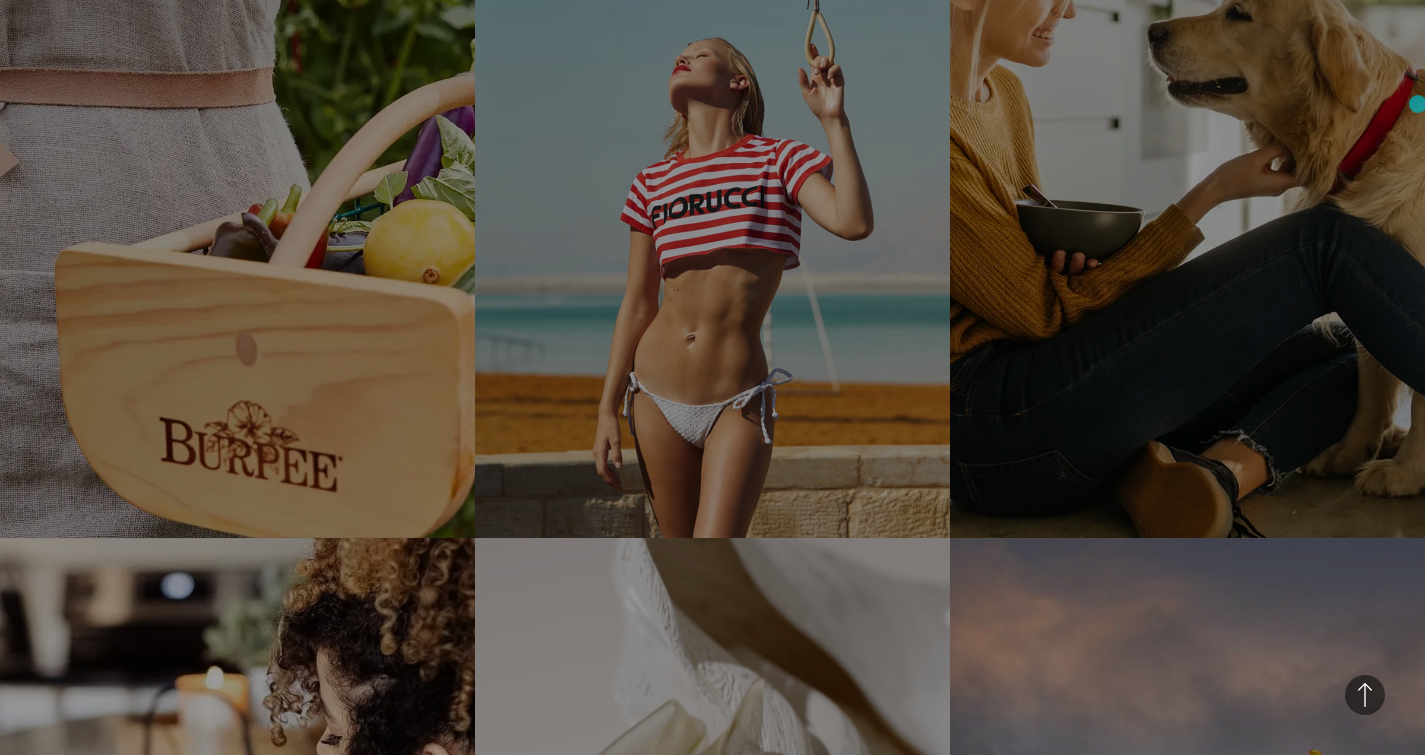scroll, scrollTop: 3745, scrollLeft: 0, axis: vertical 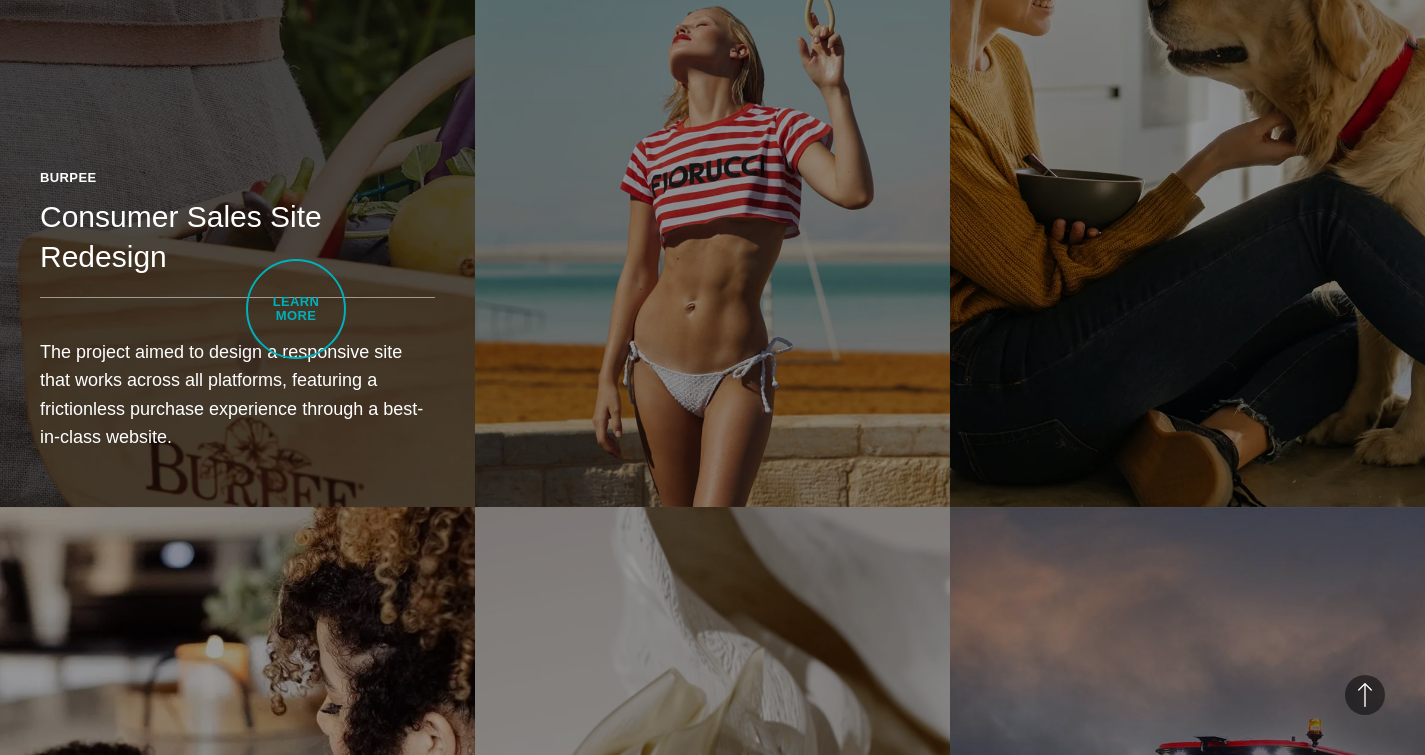 click on "Burpee
Consumer Sales Site Redesign
The project aimed to design a responsive site that works across all platforms, featuring a frictionless purchase experience through a best-in-class website." at bounding box center (237, 317) 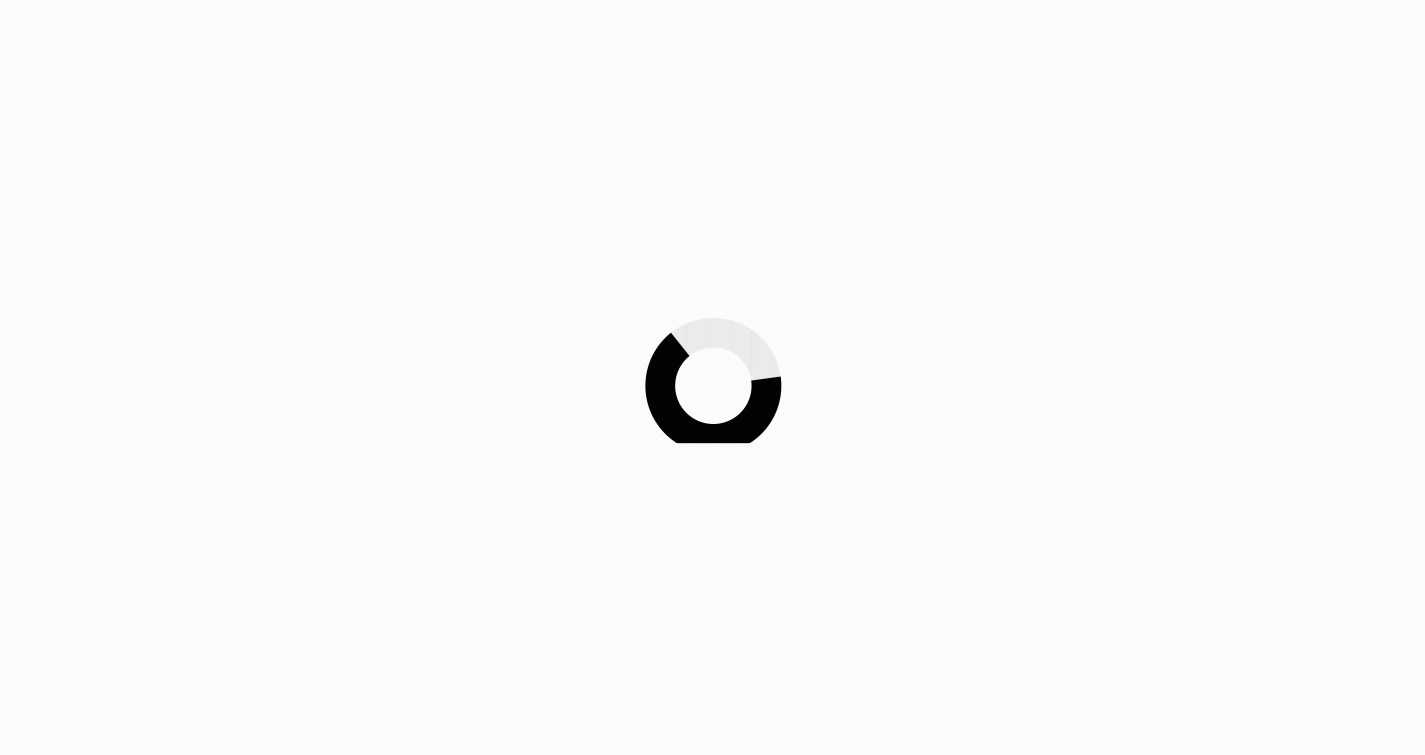 scroll, scrollTop: 0, scrollLeft: 0, axis: both 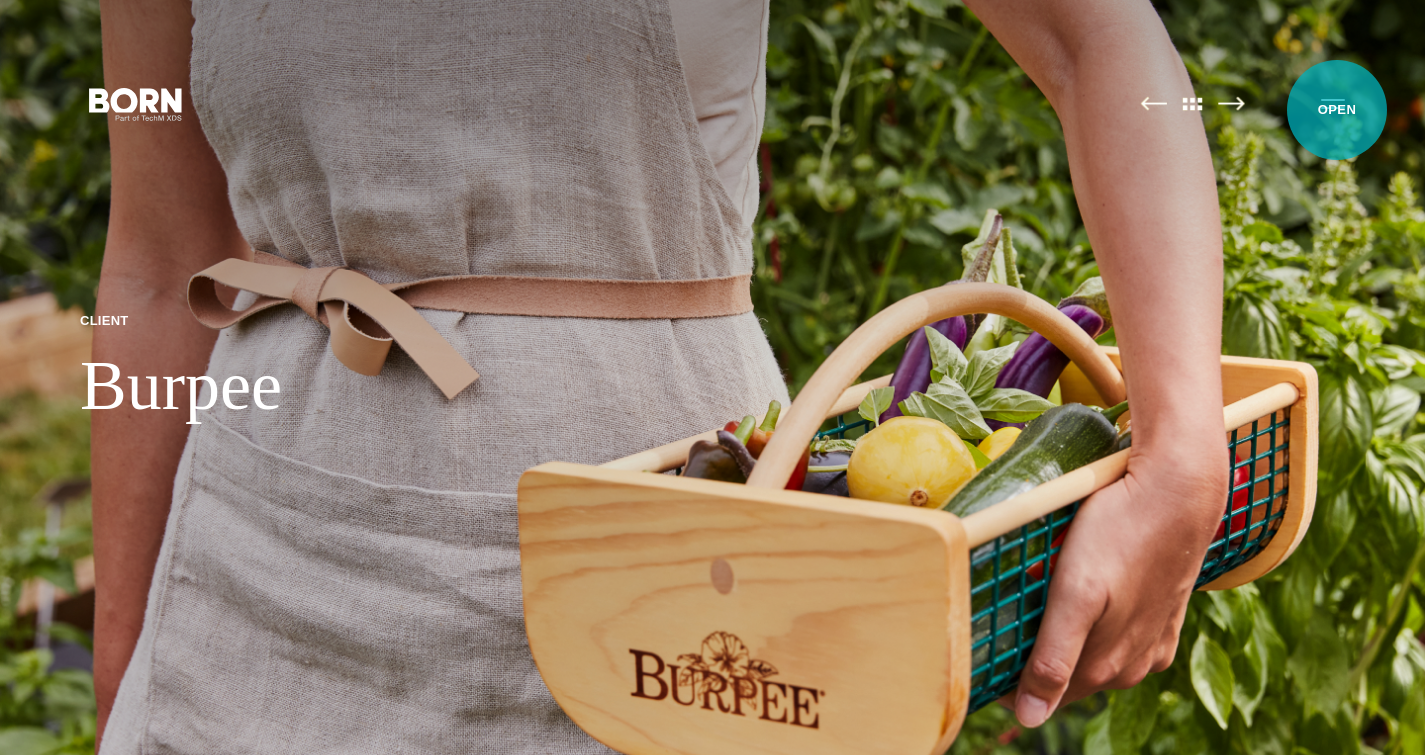 click on "Primary Menu" at bounding box center [1333, 103] 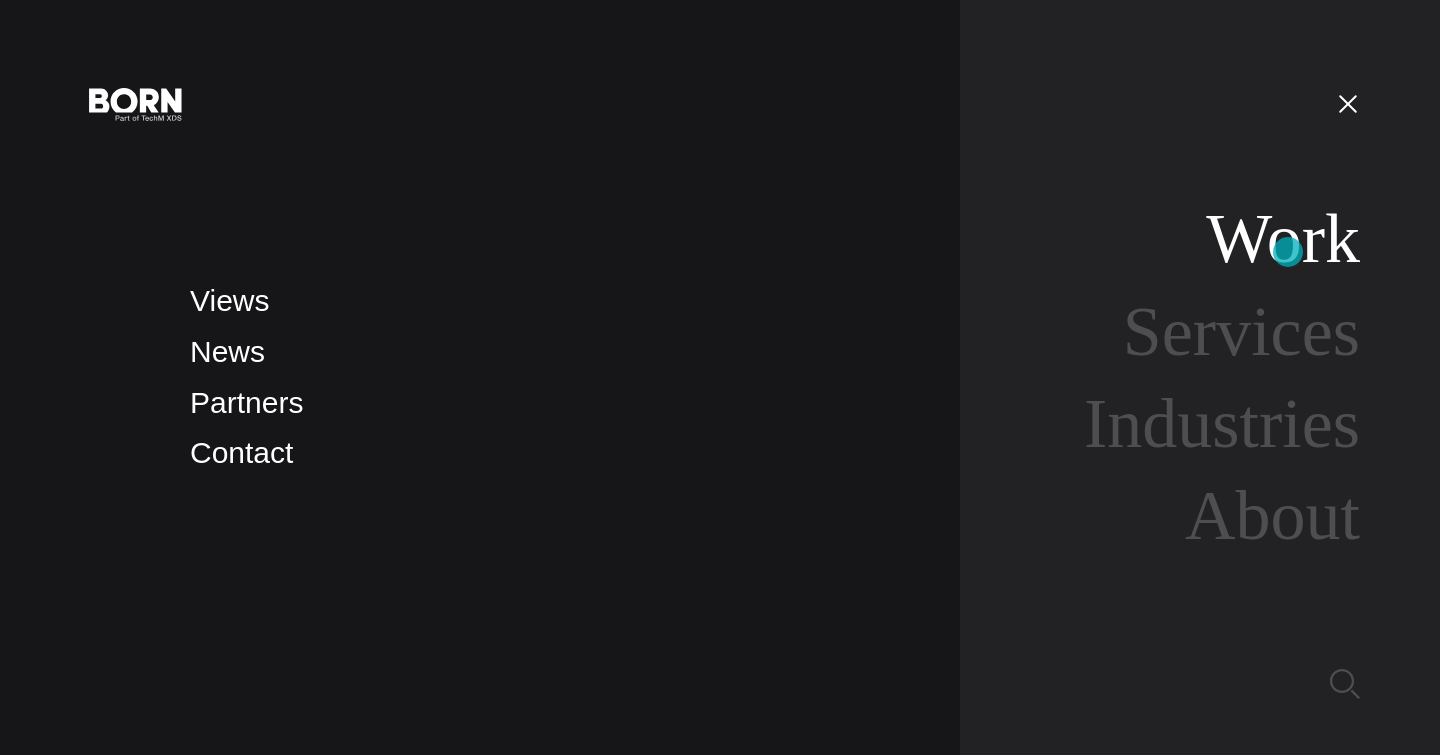 click on "Work" at bounding box center [1283, 238] 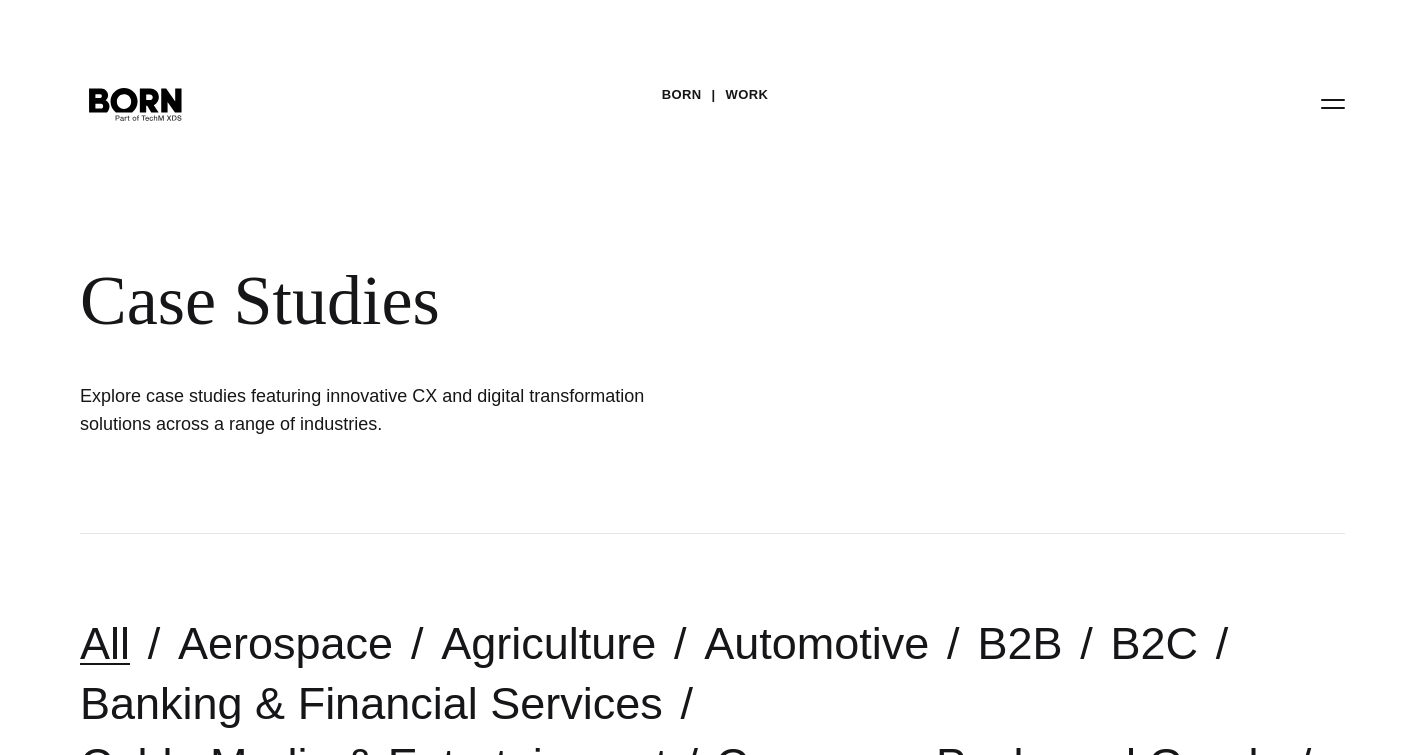 scroll, scrollTop: 0, scrollLeft: 0, axis: both 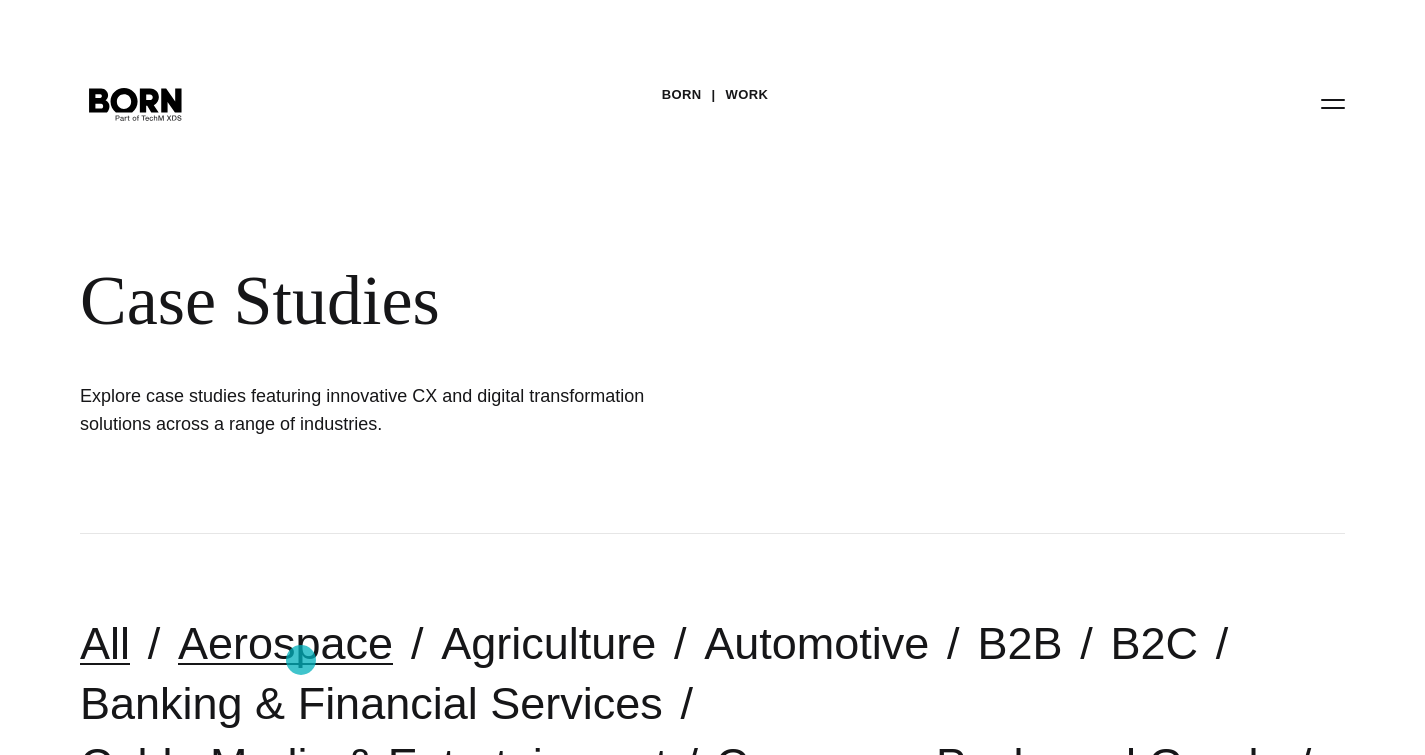 click on "Aerospace" at bounding box center (285, 643) 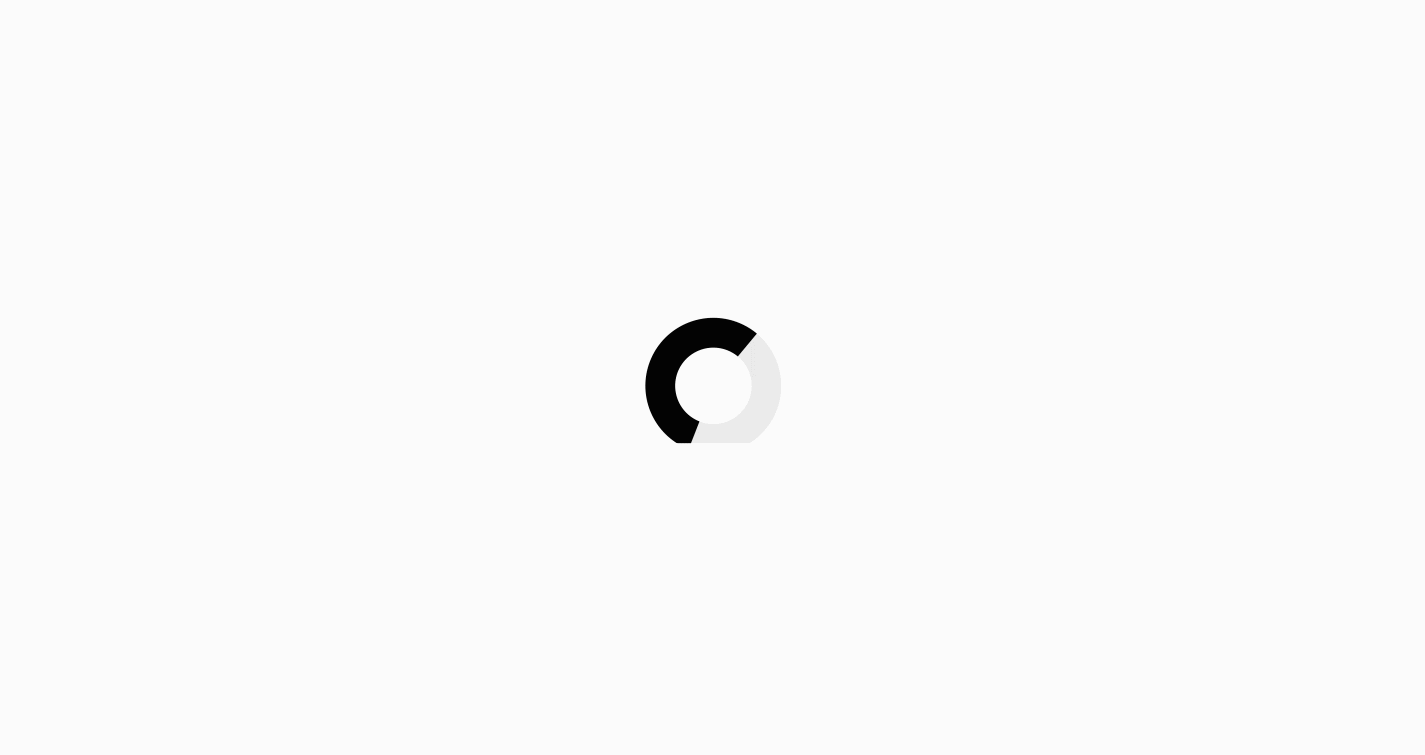 scroll, scrollTop: 0, scrollLeft: 0, axis: both 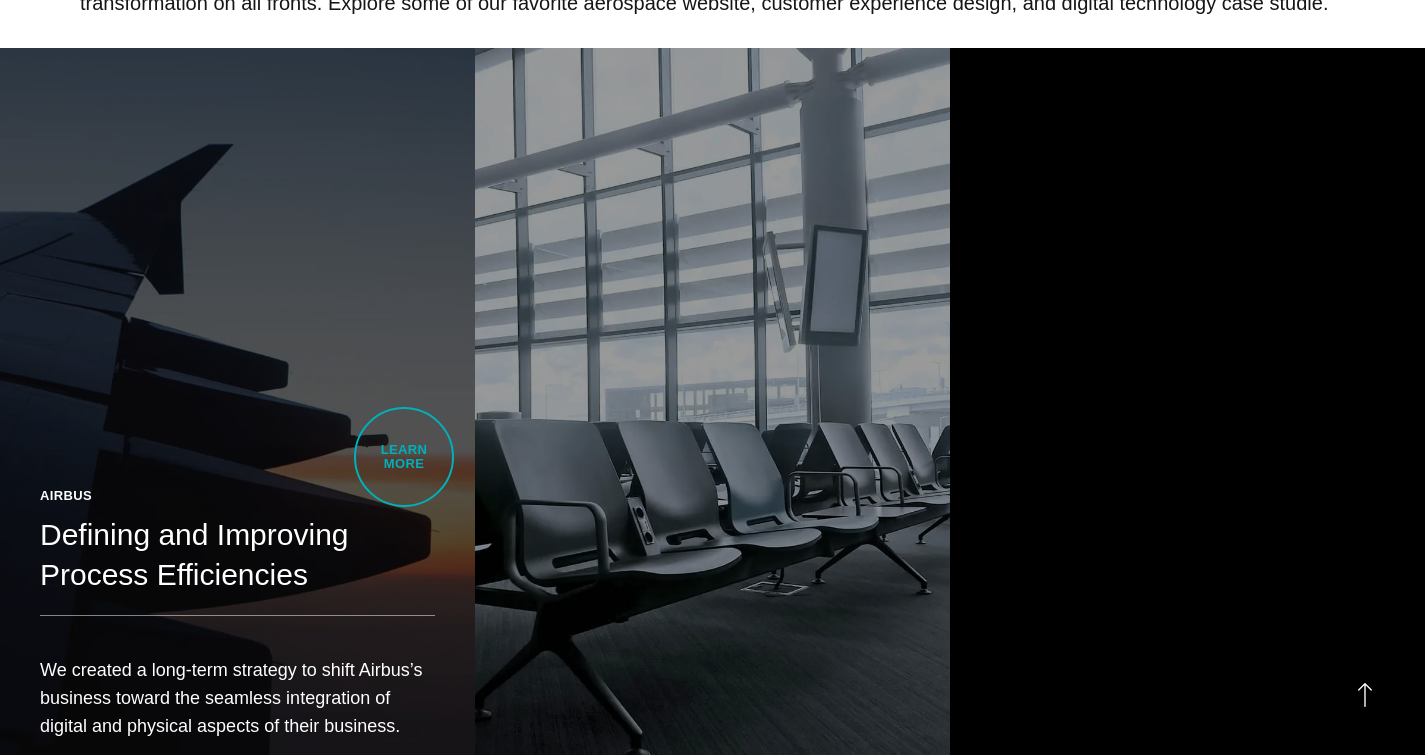 click on "Defining and Improving Process Efficiencies" at bounding box center [237, 555] 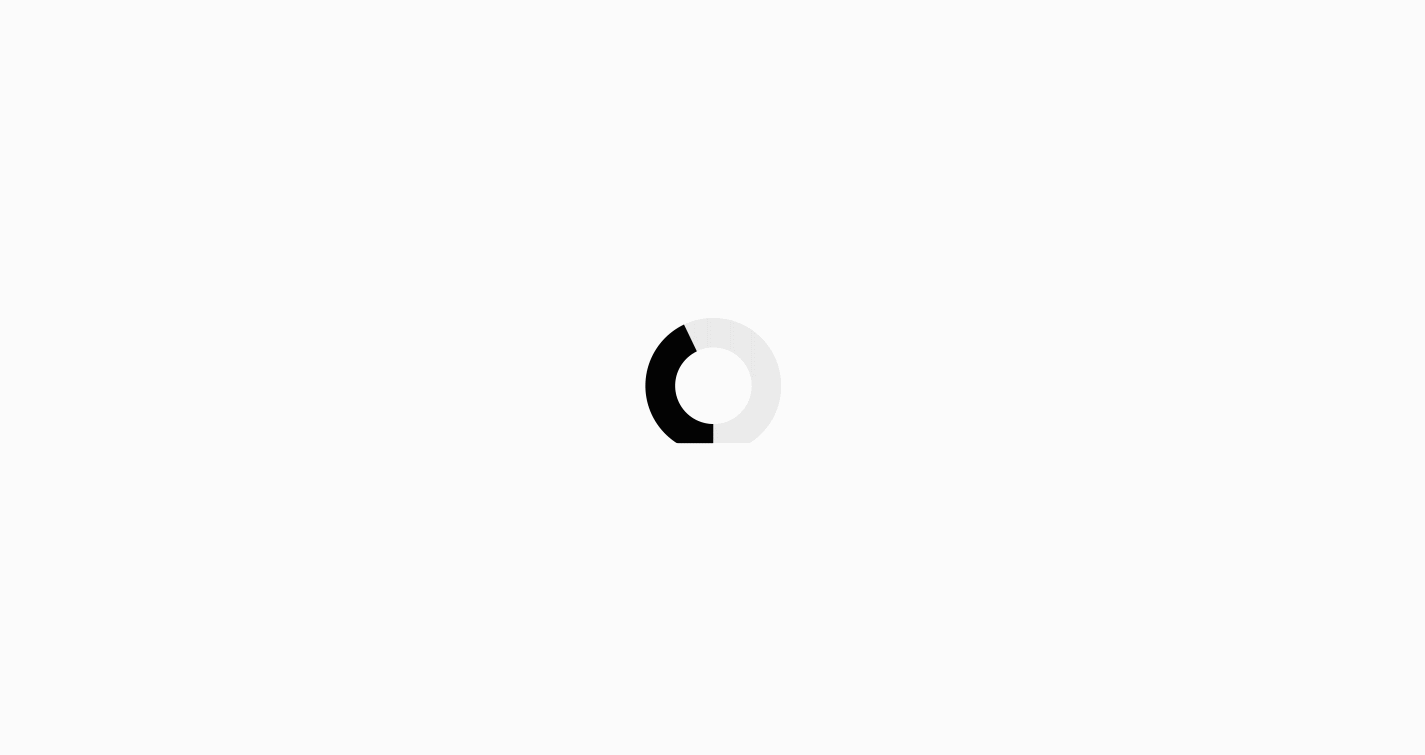scroll, scrollTop: 0, scrollLeft: 0, axis: both 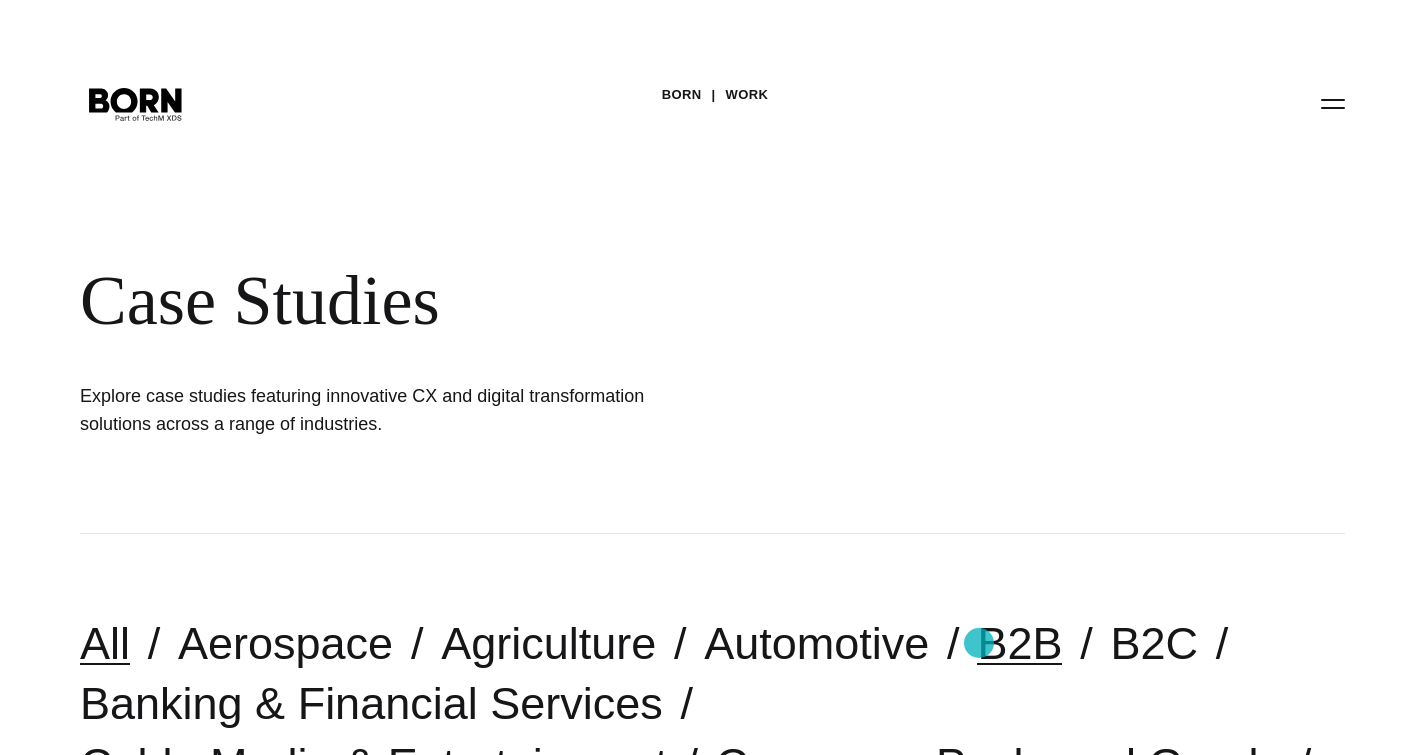 drag, startPoint x: 976, startPoint y: 644, endPoint x: 993, endPoint y: 642, distance: 17.117243 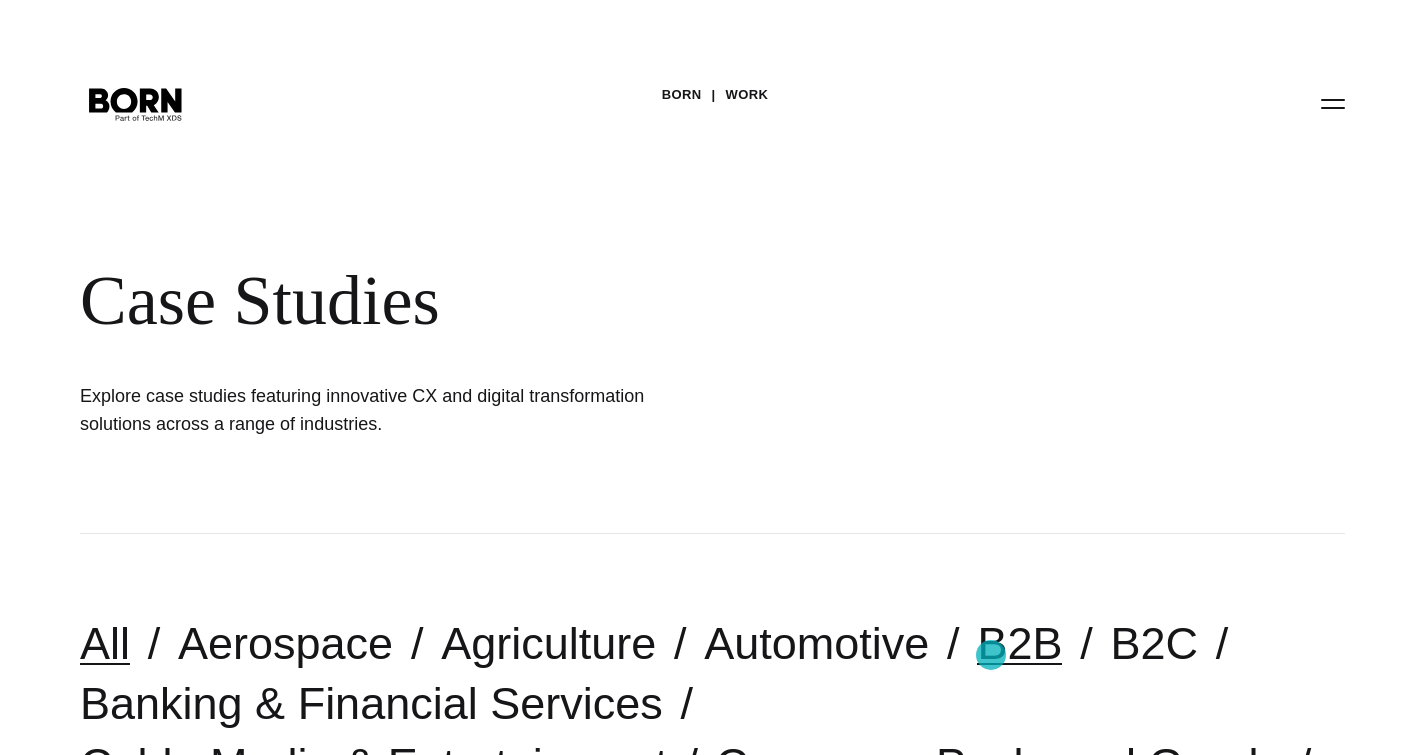 click on "B2B" at bounding box center (1019, 643) 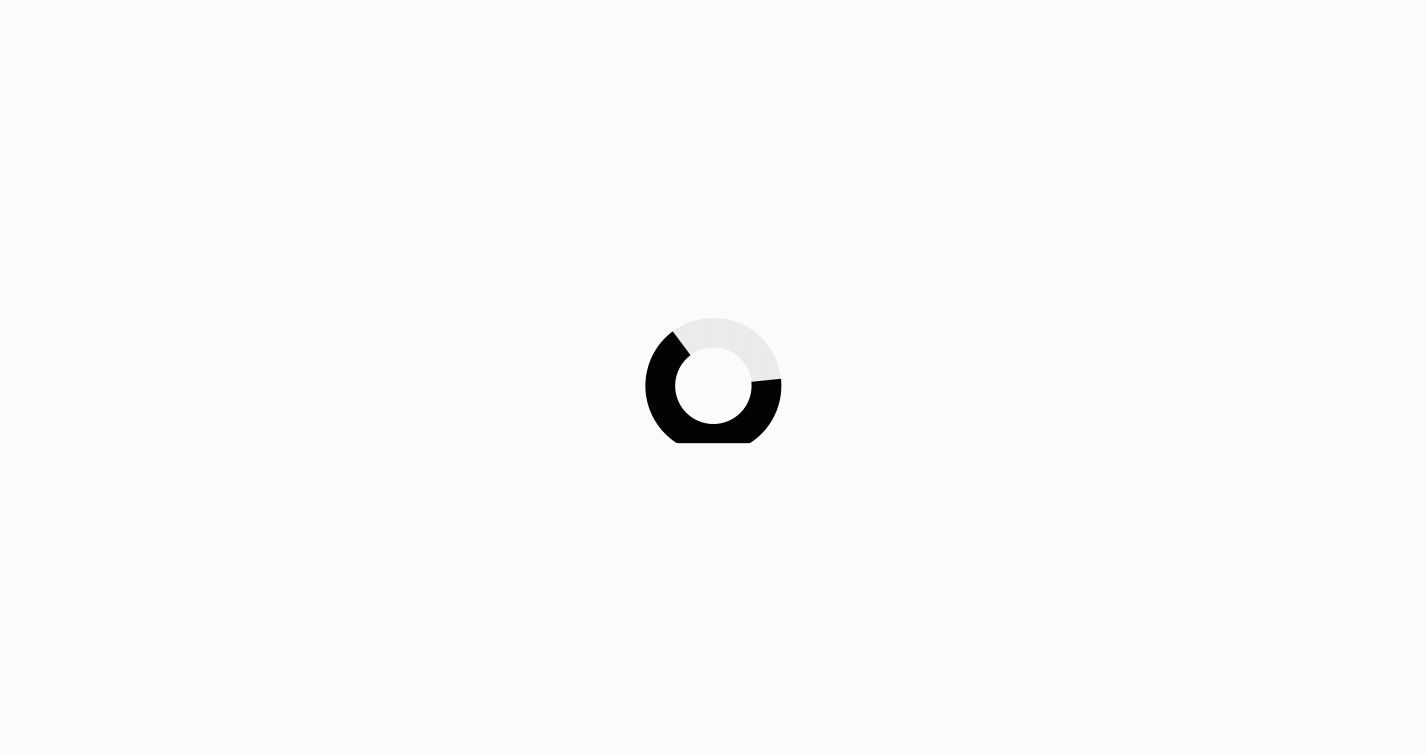 scroll, scrollTop: 0, scrollLeft: 0, axis: both 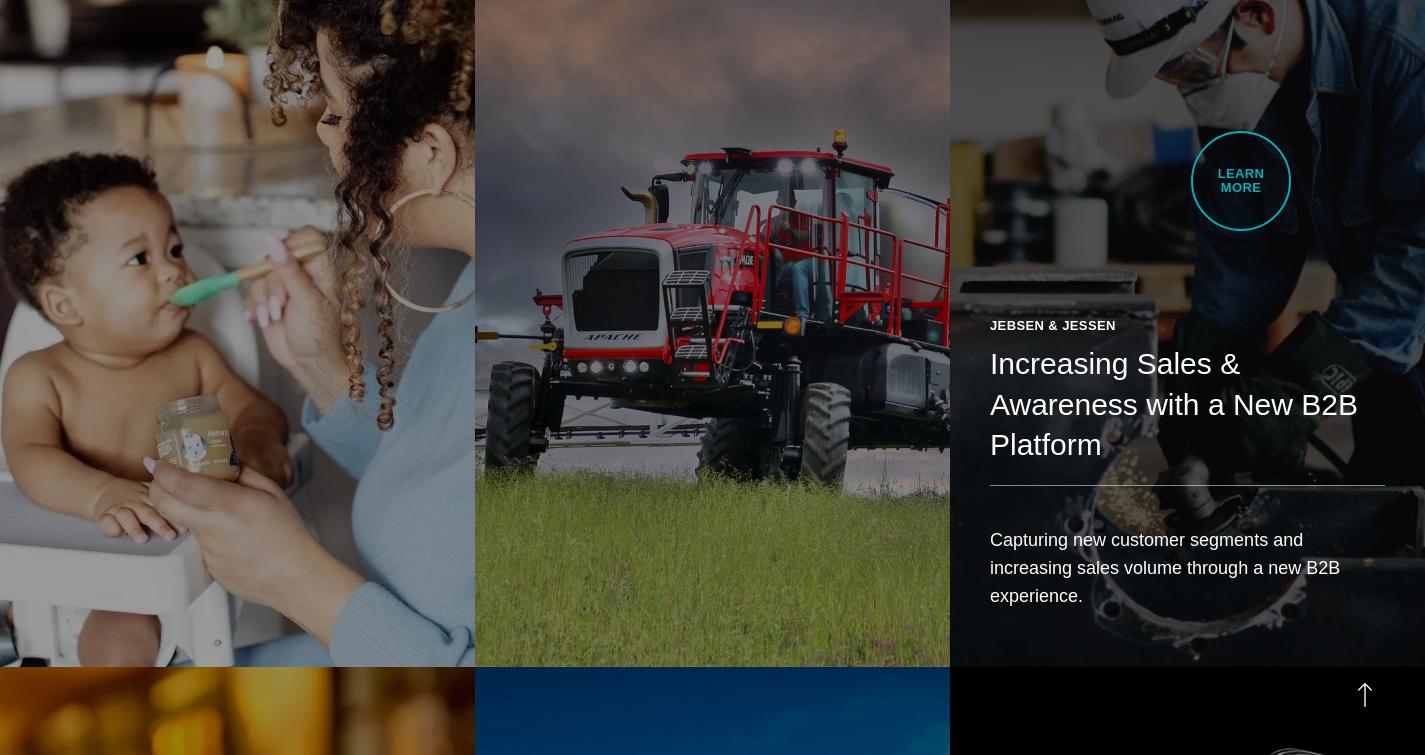 click on "Jebsen & Jessen
Increasing Sales & Awareness with a New B2B Platform
Capturing new customer segments and increasing sales volume through a new B2B experience." at bounding box center [1187, 292] 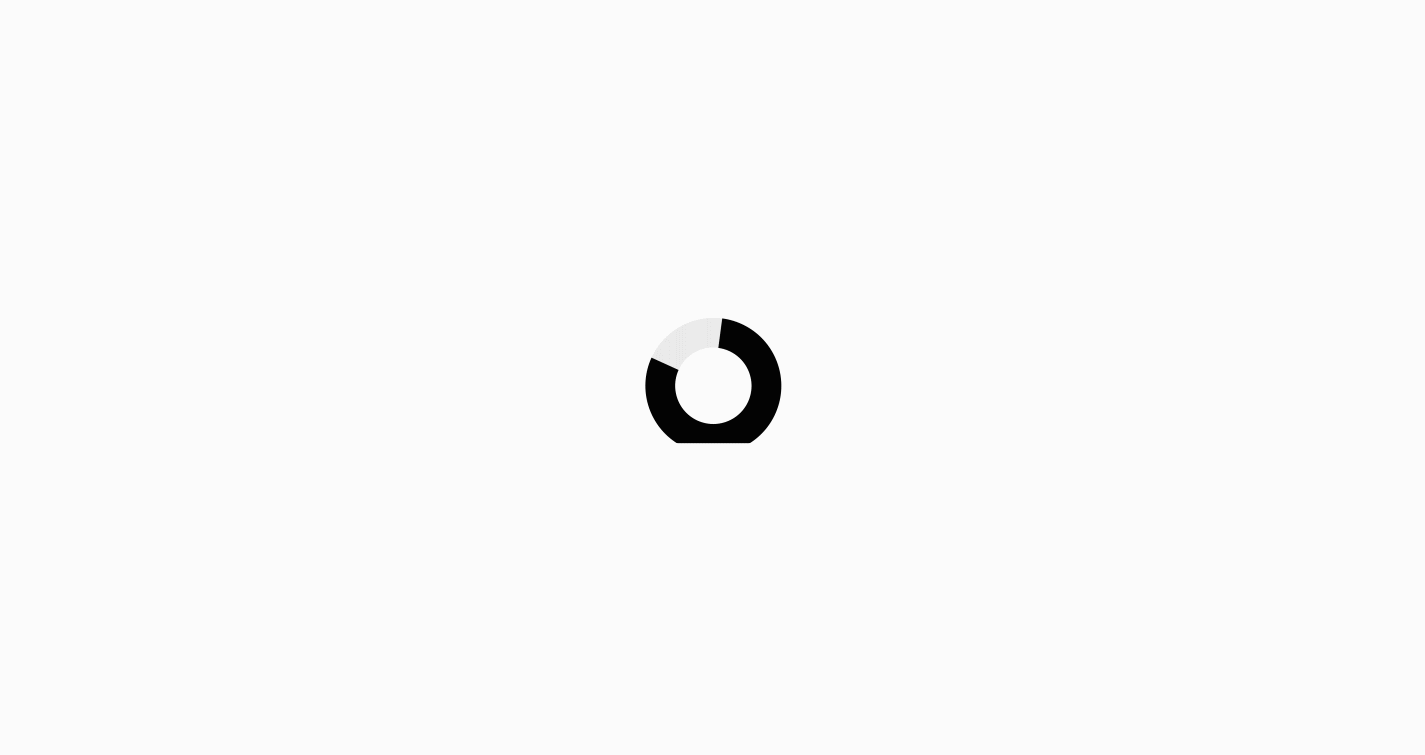 scroll, scrollTop: 0, scrollLeft: 0, axis: both 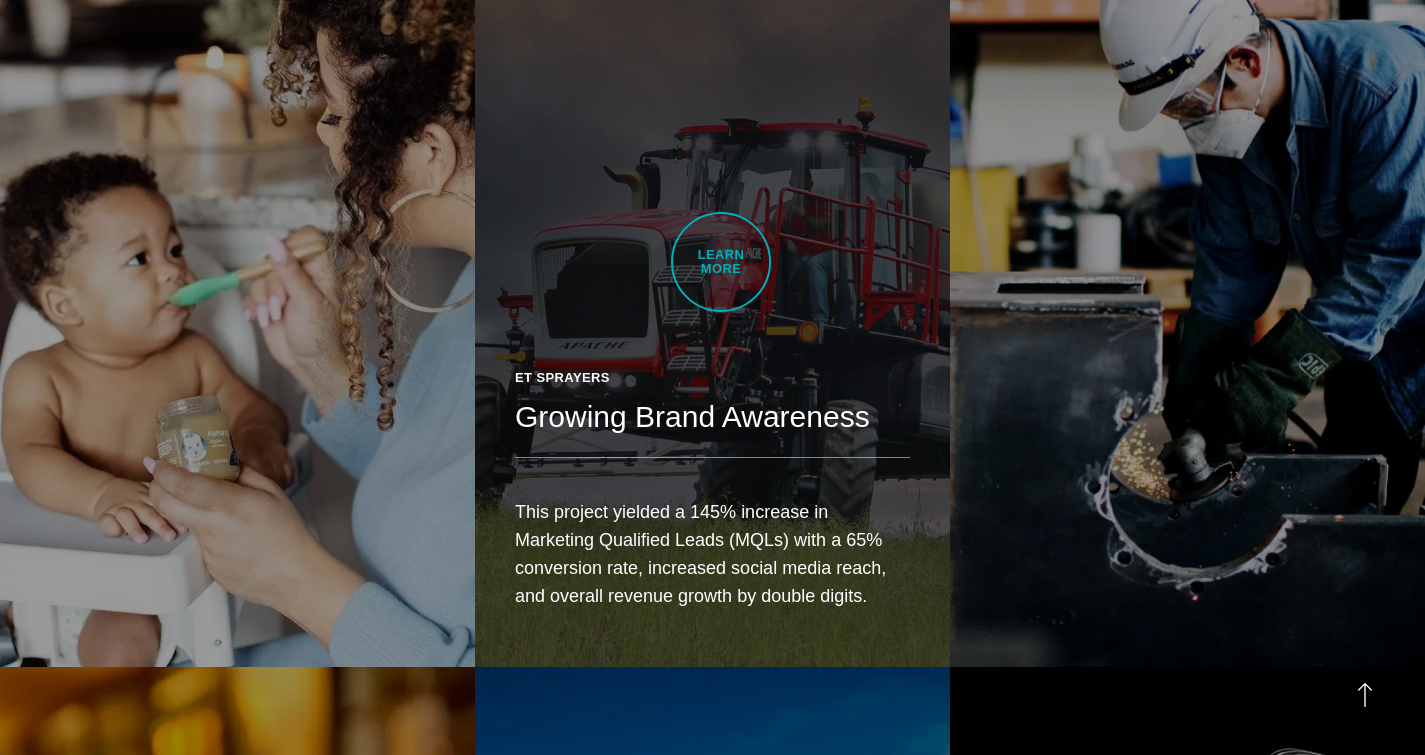 click on "ET Sprayers
Growing Brand Awareness
This project yielded a 145% increase in Marketing Qualified Leads (MQLs) with a 65% conversion rate, increased social media reach, and overall revenue growth by double digits." at bounding box center (712, 292) 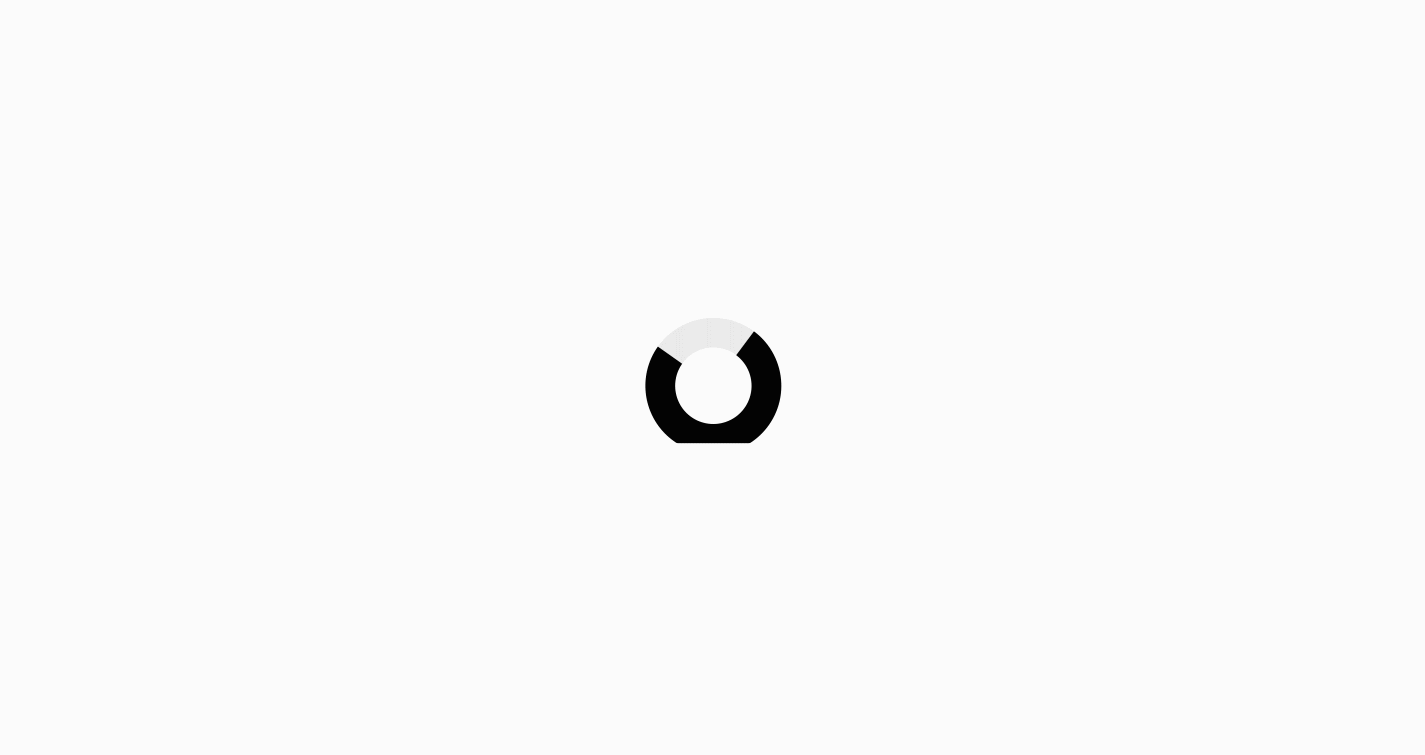 scroll, scrollTop: 0, scrollLeft: 0, axis: both 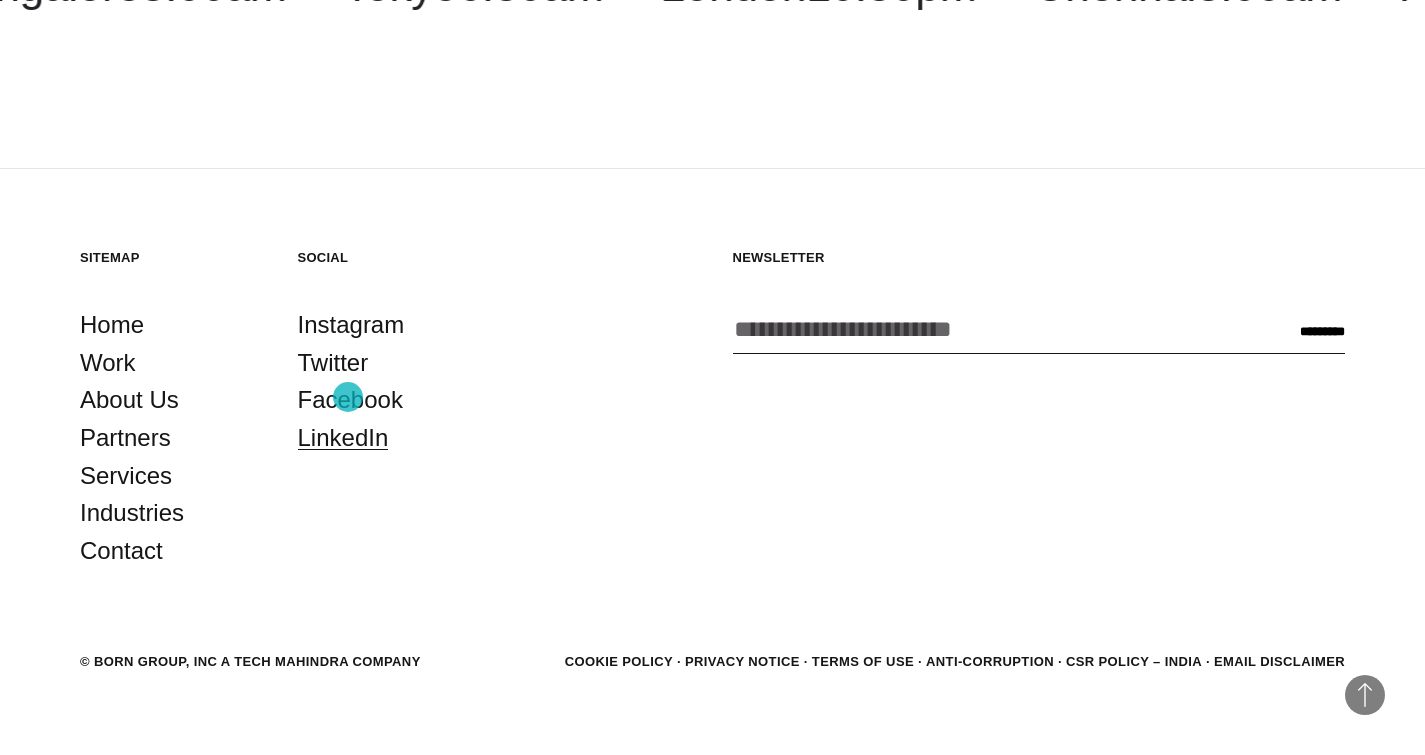 click on "LinkedIn" at bounding box center (343, 438) 